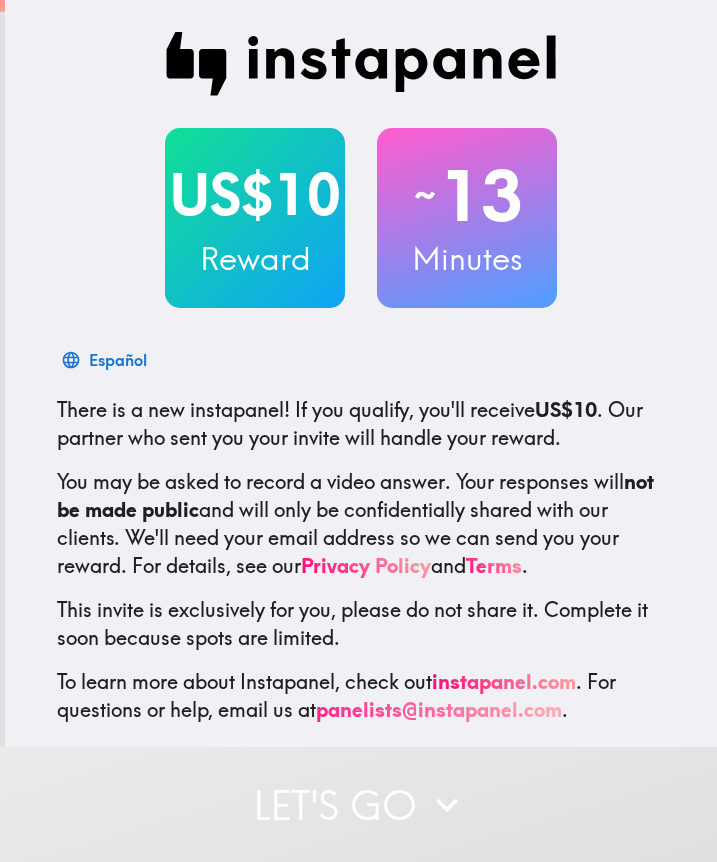 scroll, scrollTop: 0, scrollLeft: 0, axis: both 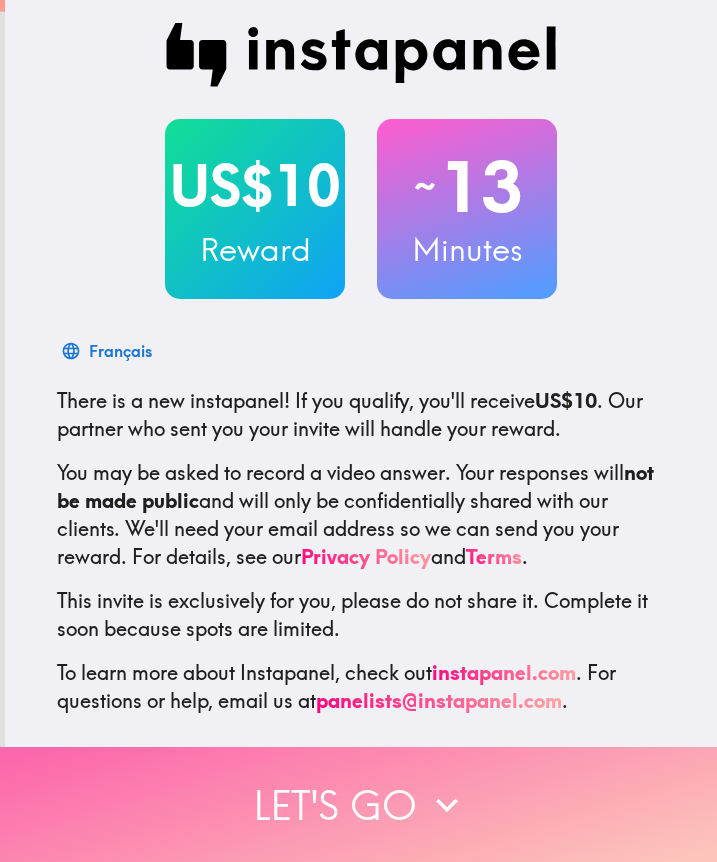 click on "Let's go" at bounding box center [358, 804] 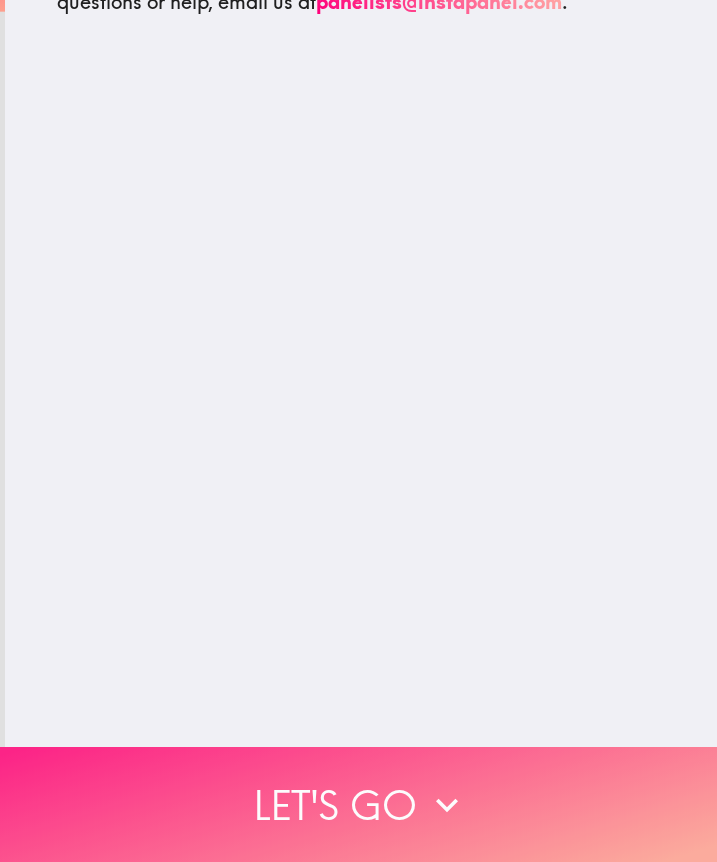 scroll, scrollTop: 0, scrollLeft: 0, axis: both 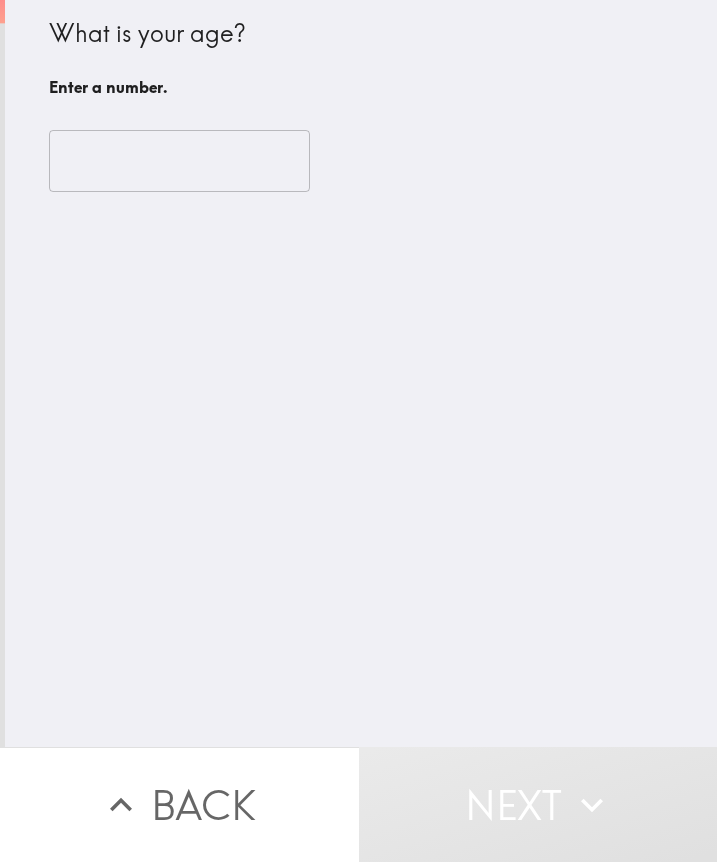 click at bounding box center (179, 161) 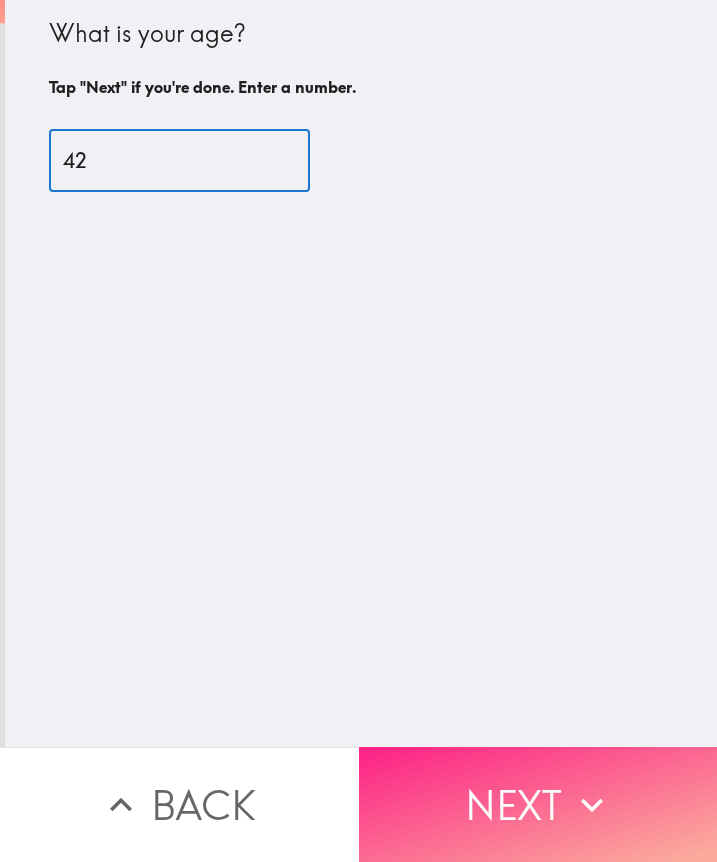 type on "42" 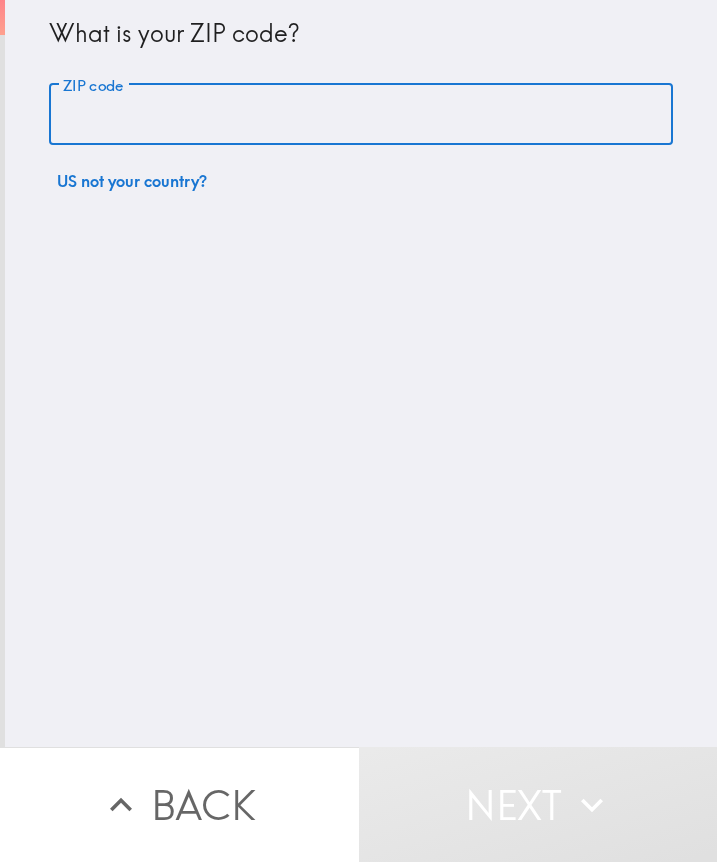 click on "ZIP code" at bounding box center [361, 115] 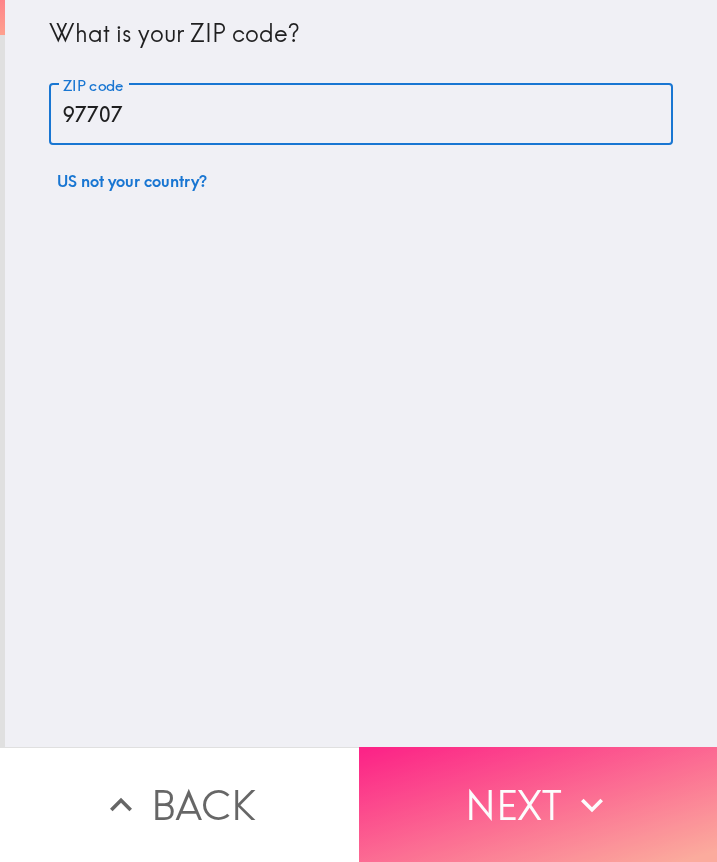 type on "97707" 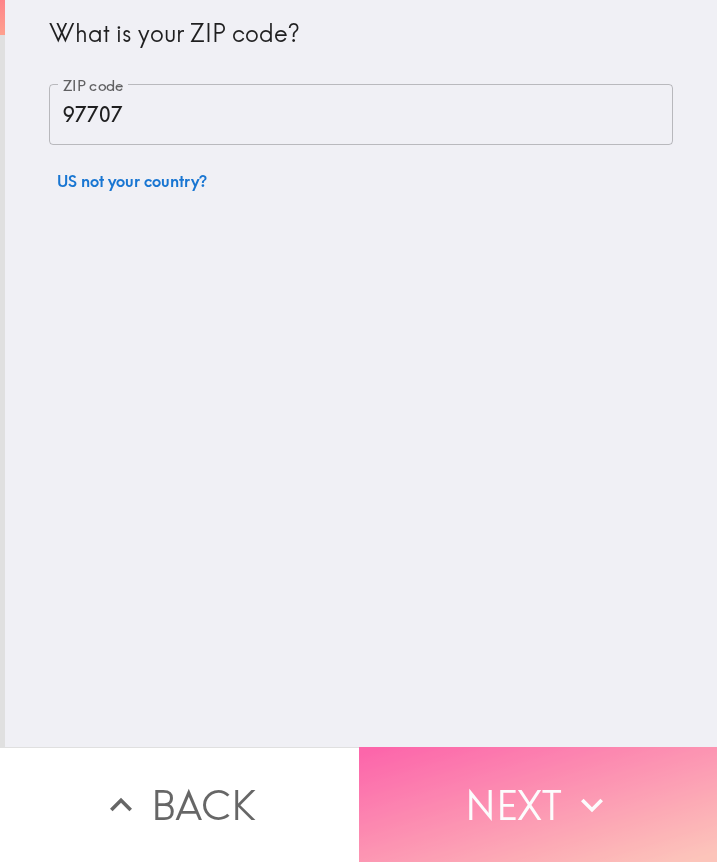 click on "Next" at bounding box center [538, 804] 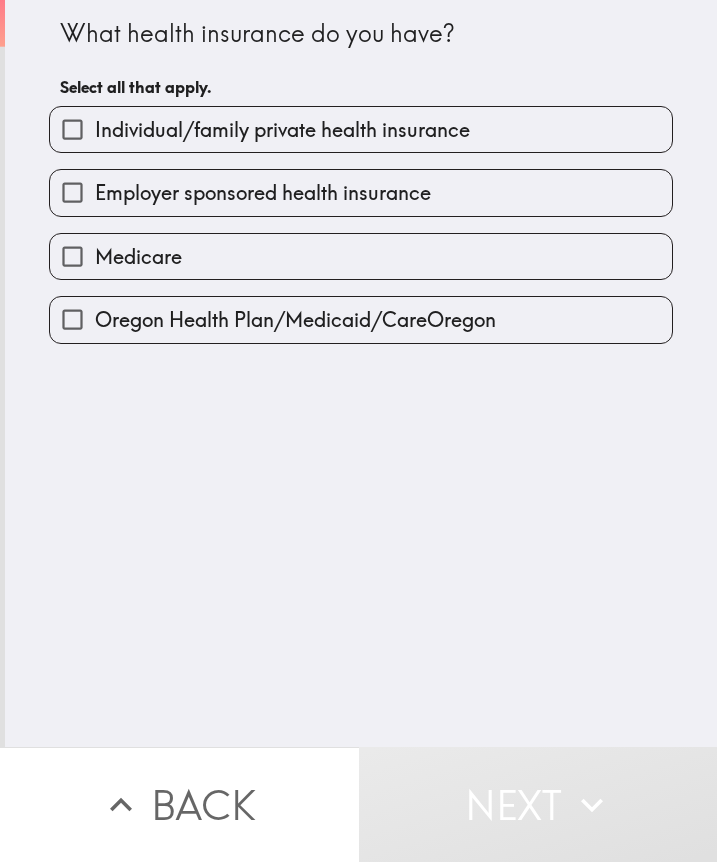 drag, startPoint x: 344, startPoint y: 430, endPoint x: 352, endPoint y: 443, distance: 15.264338 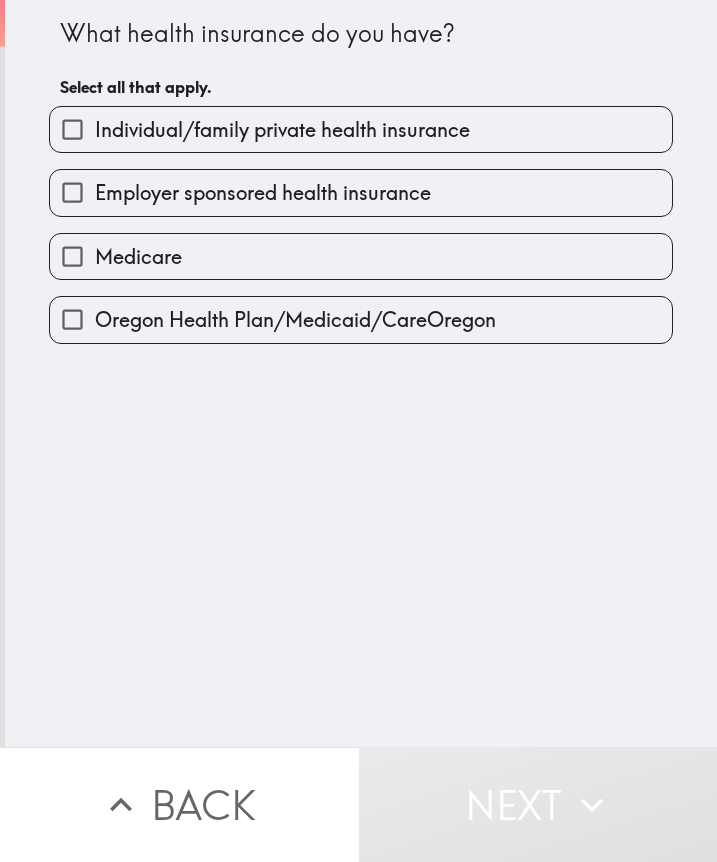 click on "What health insurance do you have? Select all that apply. Individual/family private health insurance Employer sponsored health insurance Medicare Oregon Health Plan/Medicaid/CareOregon" at bounding box center [361, 373] 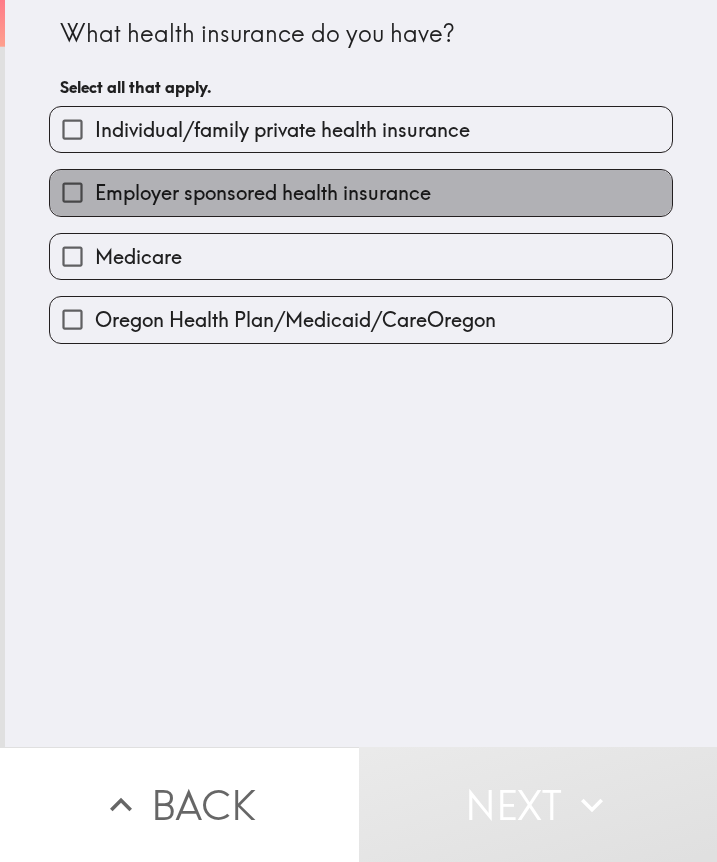 click on "Employer sponsored health insurance" at bounding box center [263, 193] 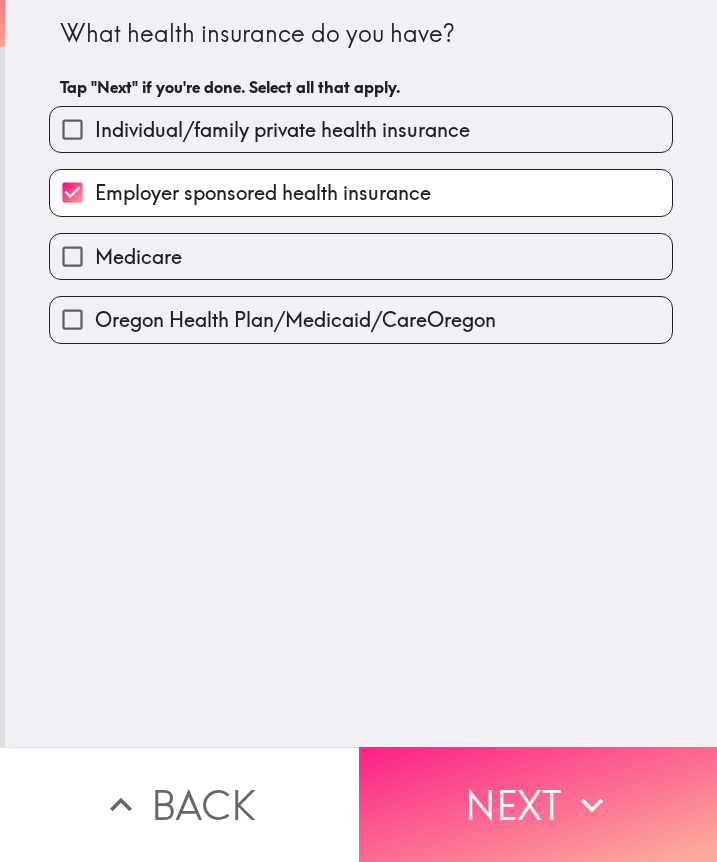click on "Next" at bounding box center [538, 804] 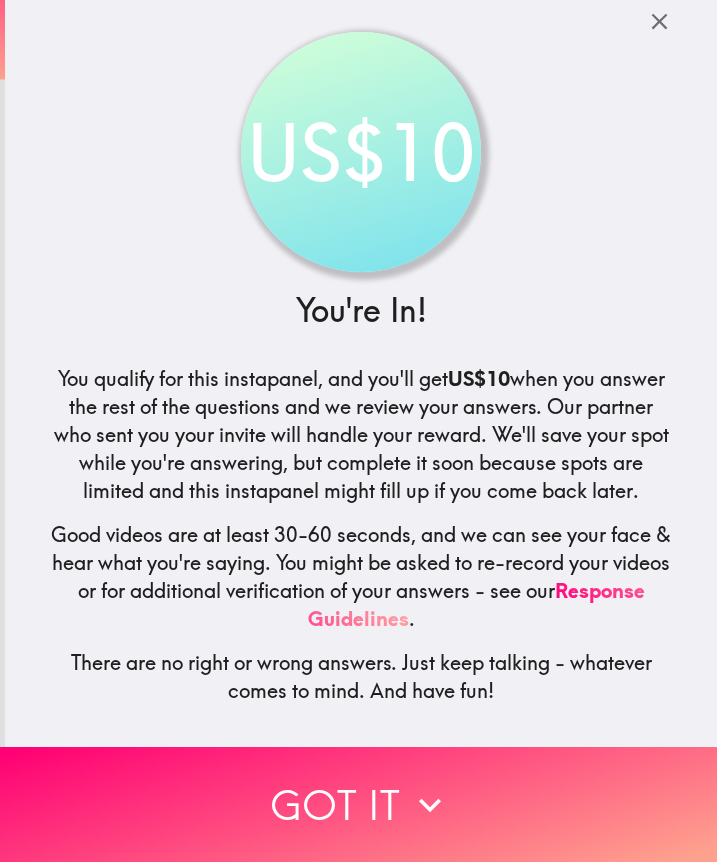 click on "US$[NUMBER] You're In! You qualify for this instapanel, and you'll get  US$[NUMBER]  when you answer the rest of the questions and we review your answers.   Our partner who sent you your invite will handle your reward.   We'll save your spot while you're answering, but complete it soon because spots are limited and this instapanel might fill up if you come back later. Good videos are at least 30-60 seconds, and we can see your face & hear what you're saying.   You might be asked to re-record your videos or for additional verification of your answers - see our  Response Guidelines . There are no right or wrong answers. Just keep talking - whatever comes to mind. And have fun!" at bounding box center [361, 360] 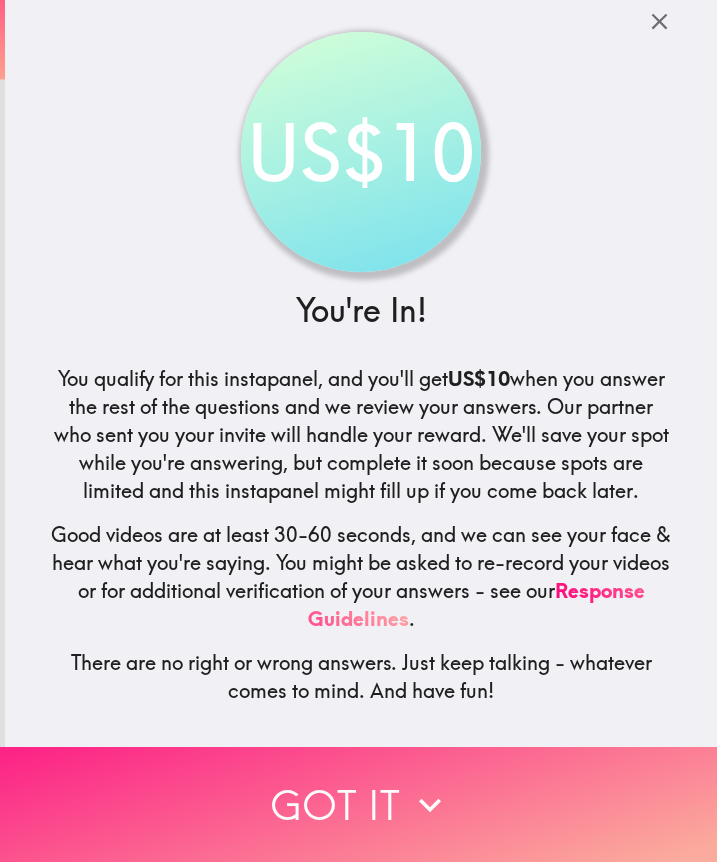 click at bounding box center (358, 804) 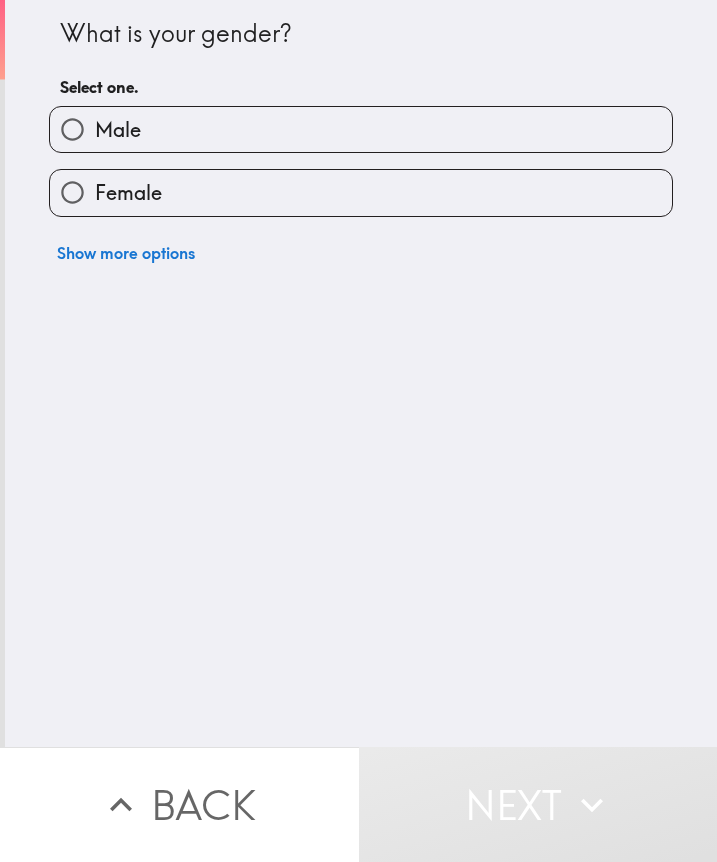 click on "Female" at bounding box center (353, 184) 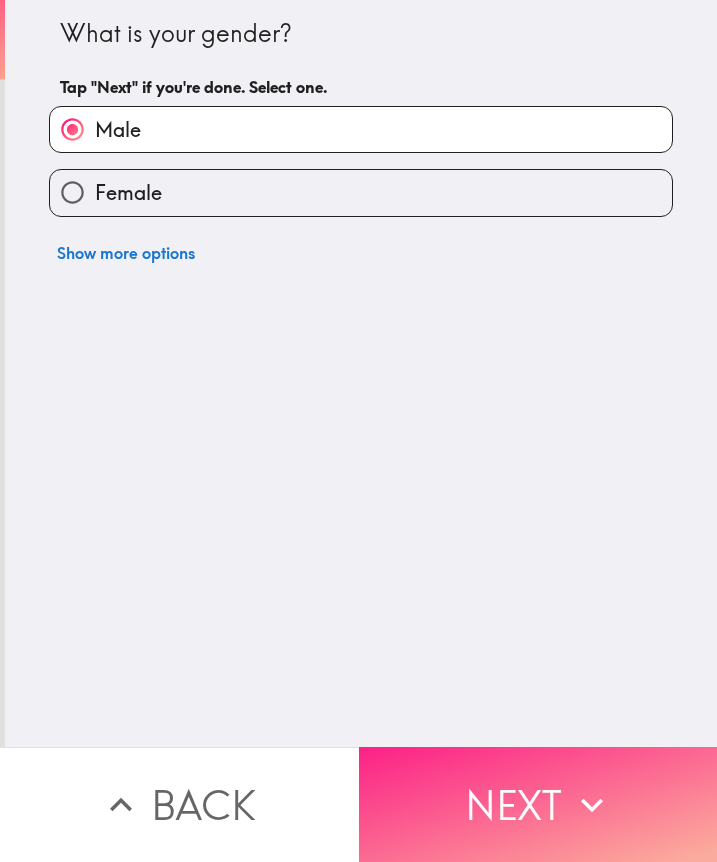 click on "Next" at bounding box center [538, 804] 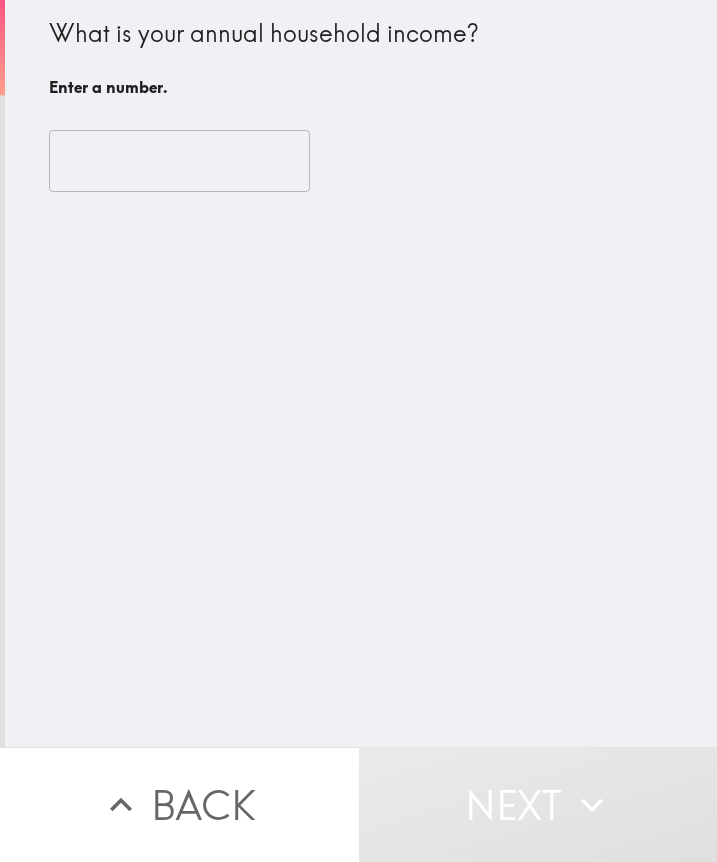 click at bounding box center [179, 161] 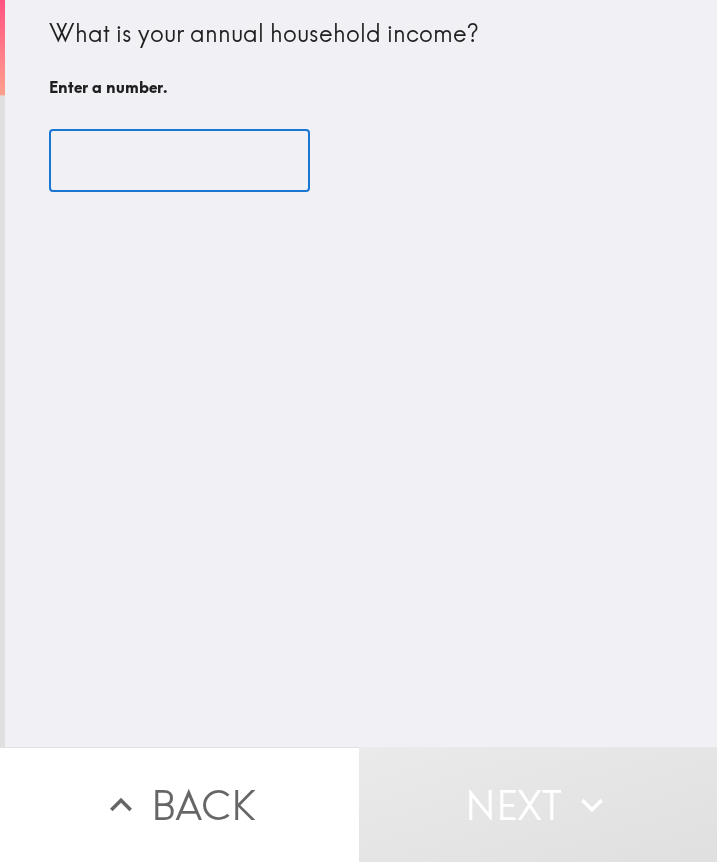 click at bounding box center [179, 161] 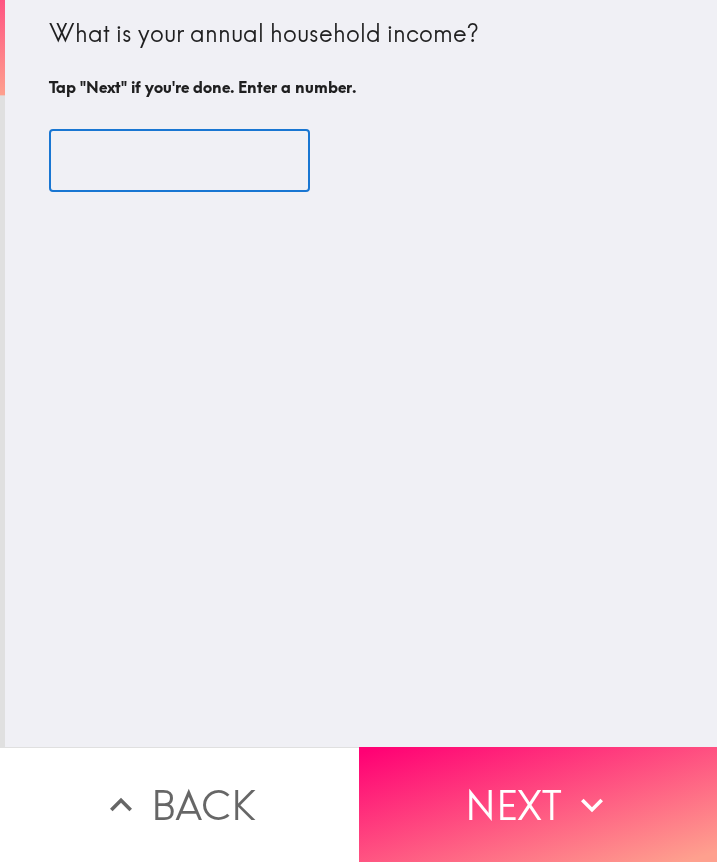 type on "[NUMBER]" 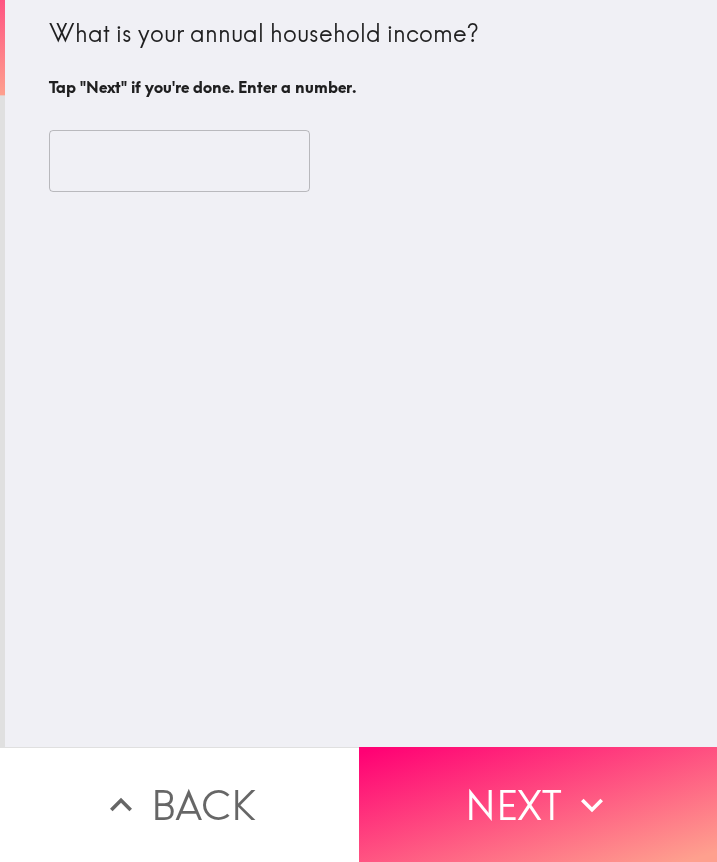 drag, startPoint x: 466, startPoint y: 29, endPoint x: 20, endPoint y: 29, distance: 446 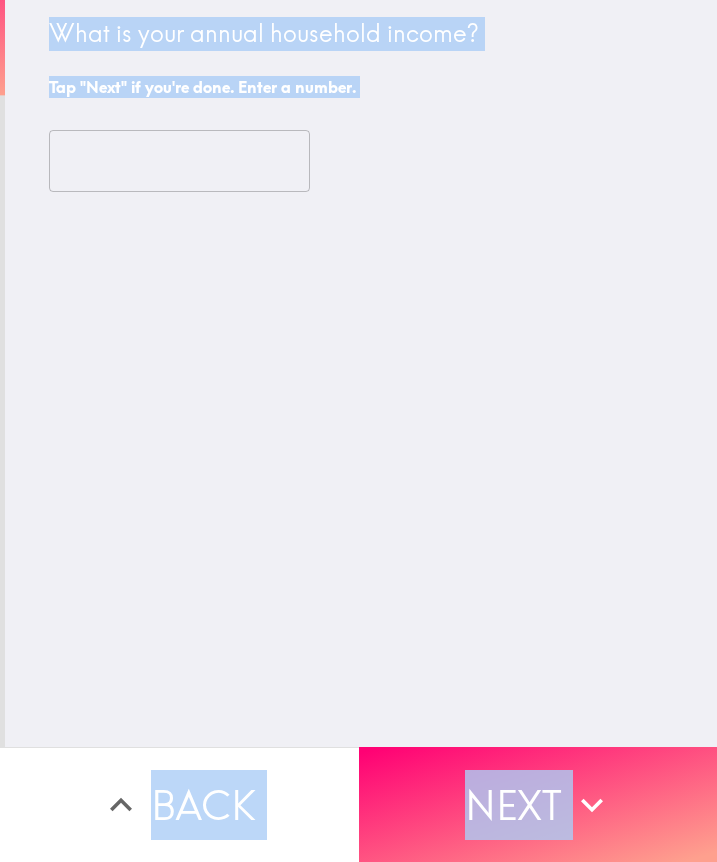 click on "​" at bounding box center (179, 158) 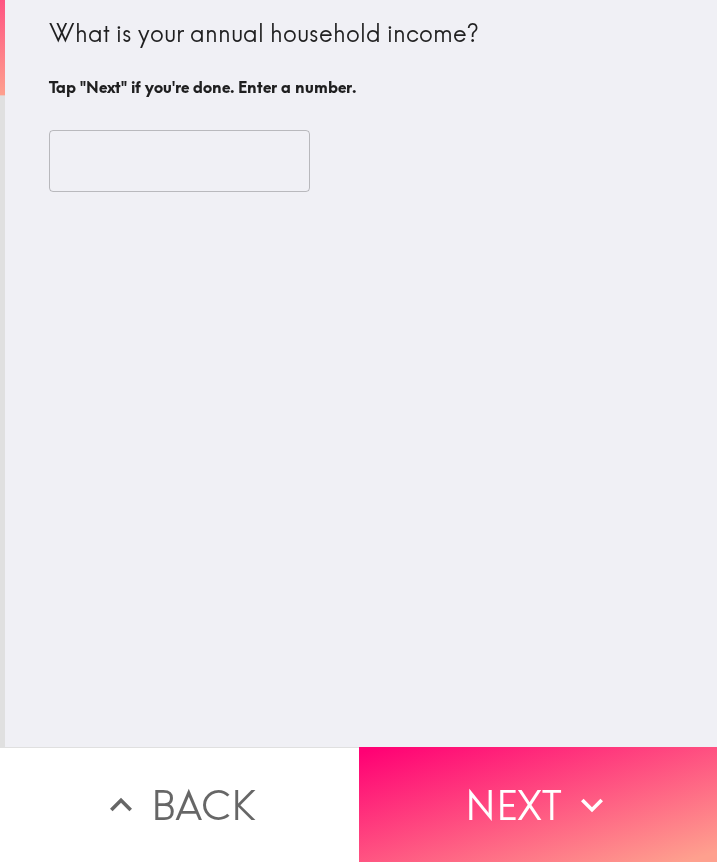 click on "​" at bounding box center (179, 158) 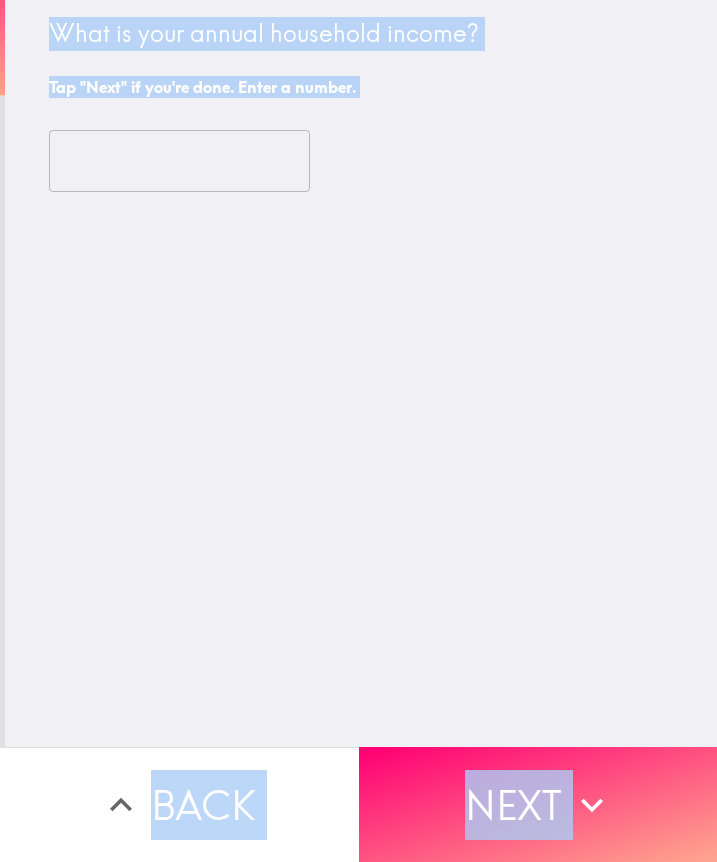 click on "What is your annual household income? Tap "Next" if you're done.   Enter a number. [NUMBER] ​" at bounding box center (361, 373) 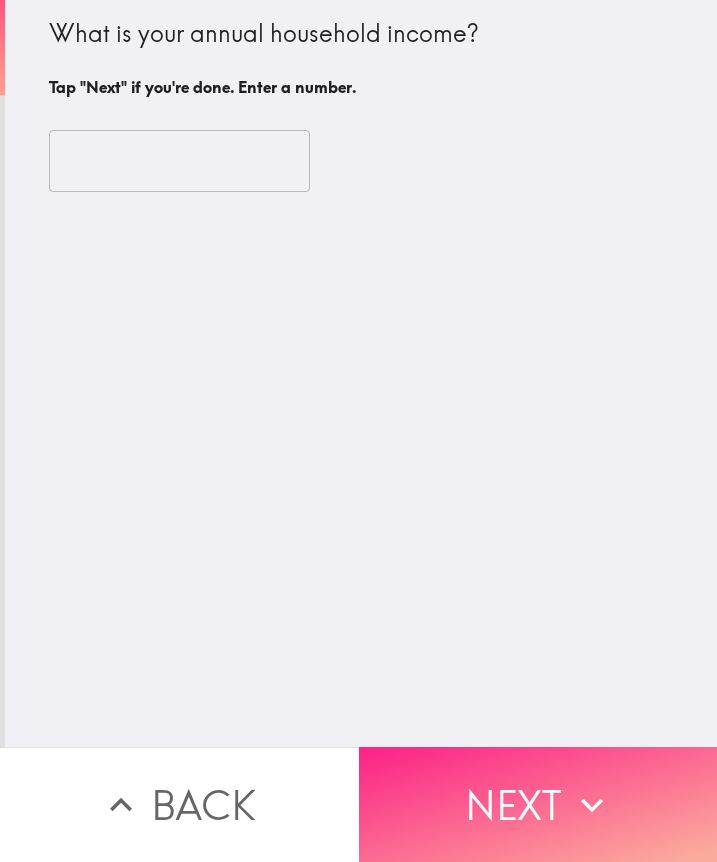 click at bounding box center (538, 804) 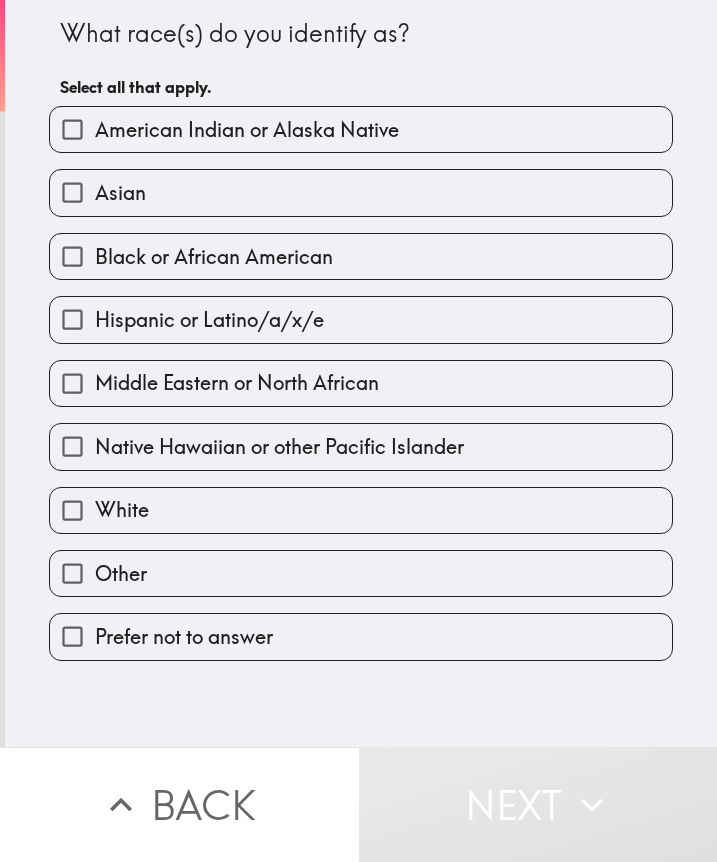 click at bounding box center [361, 510] 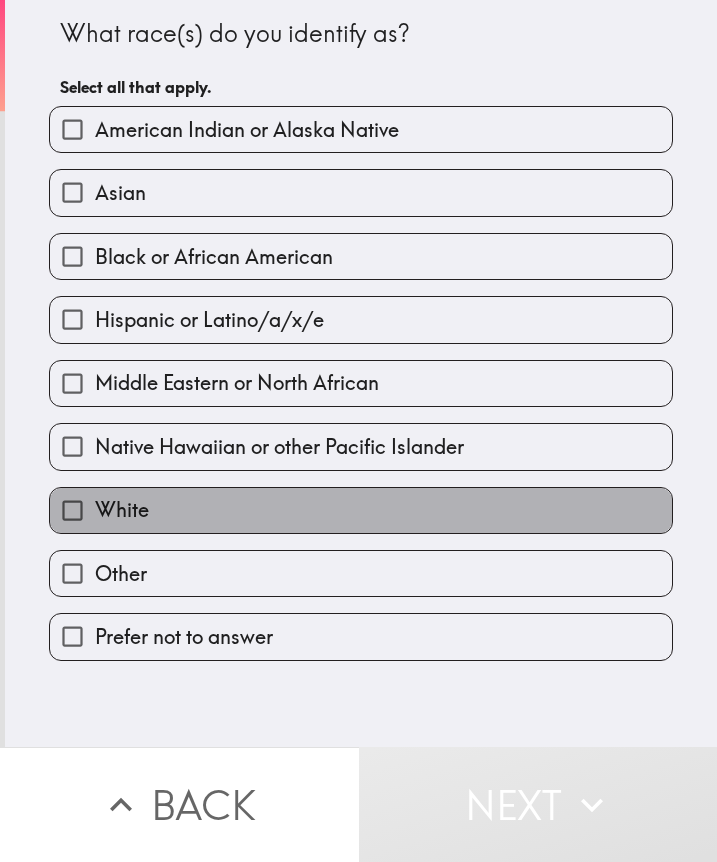 click on "White" at bounding box center [361, 510] 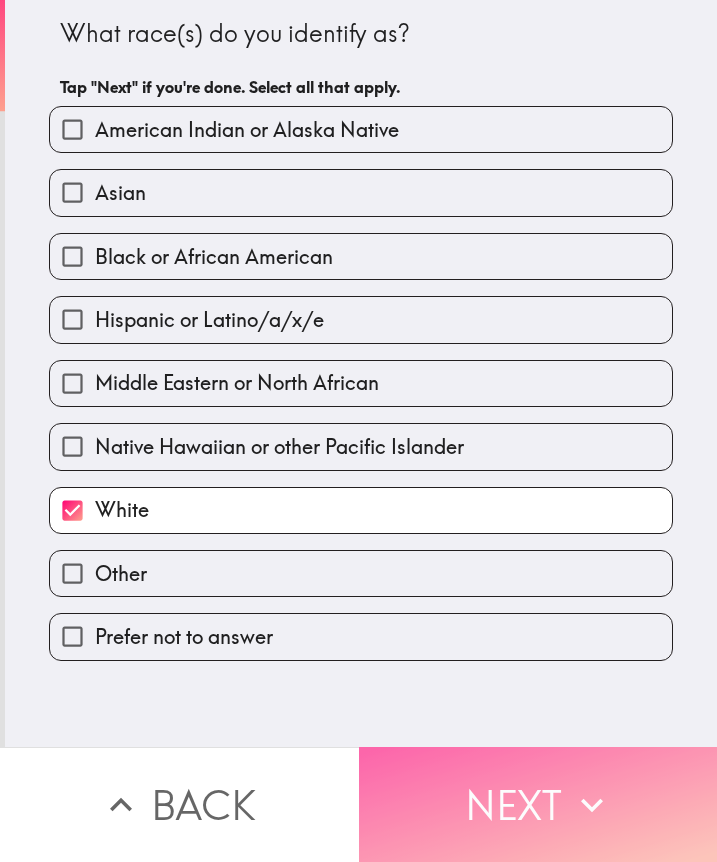 click 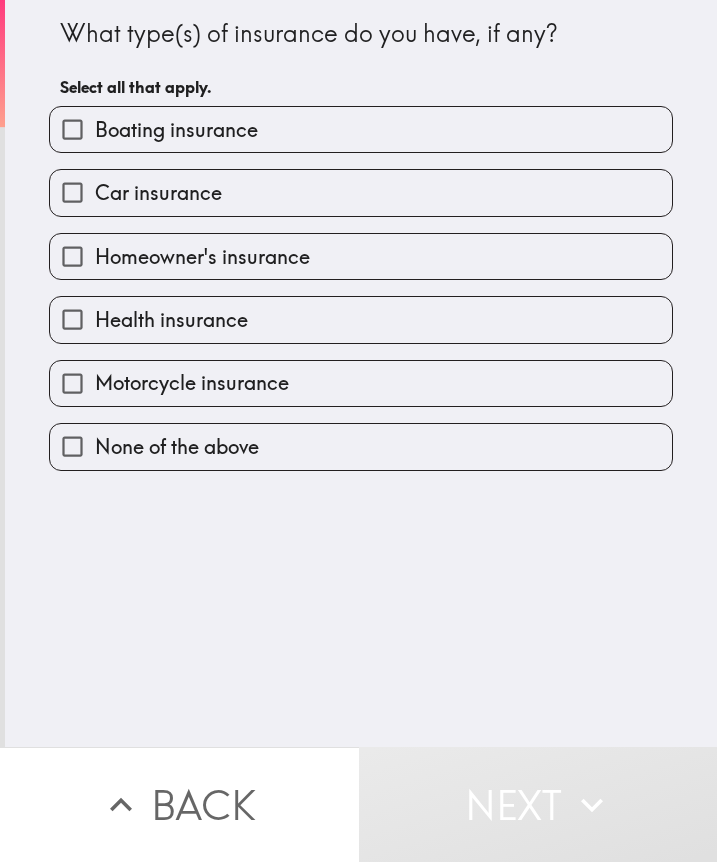 type 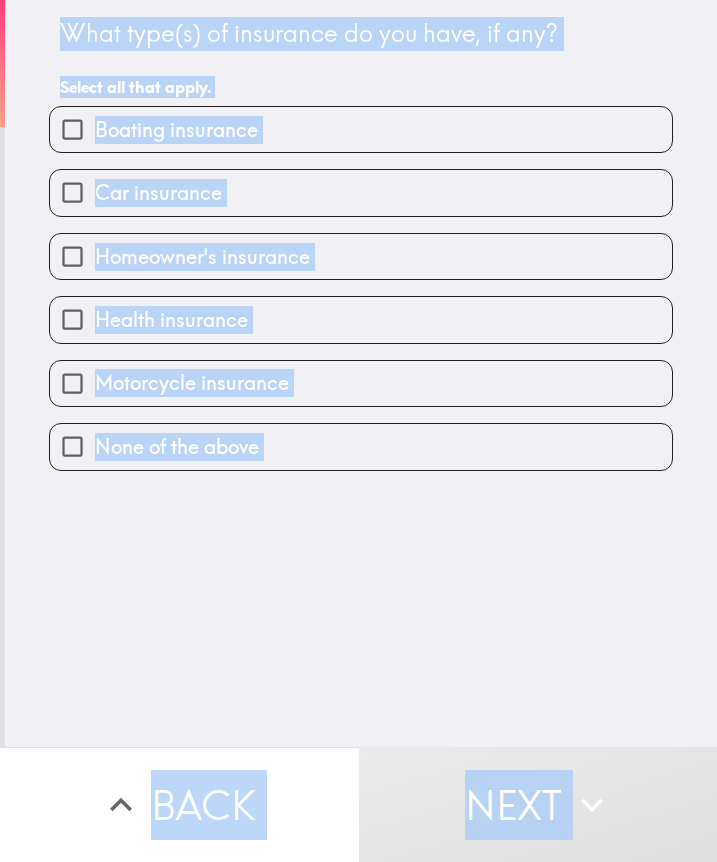 click on "What type(s) of insurance do you have, if any? Select all that apply. Boating insurance Car insurance Homeowner's insurance Health insurance Motorcycle insurance None of the above" at bounding box center [361, 373] 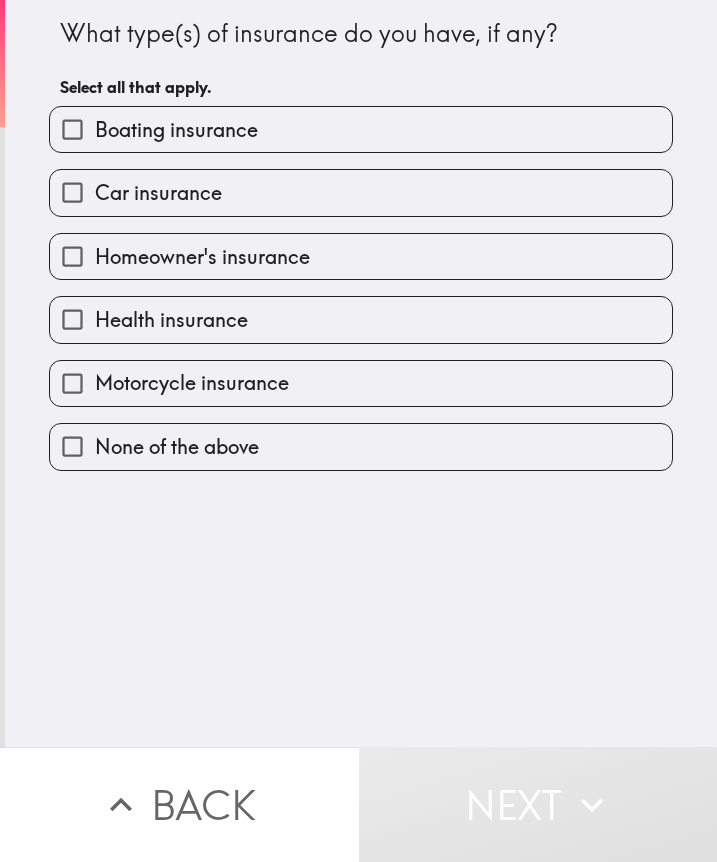click on "Car insurance" at bounding box center [158, 193] 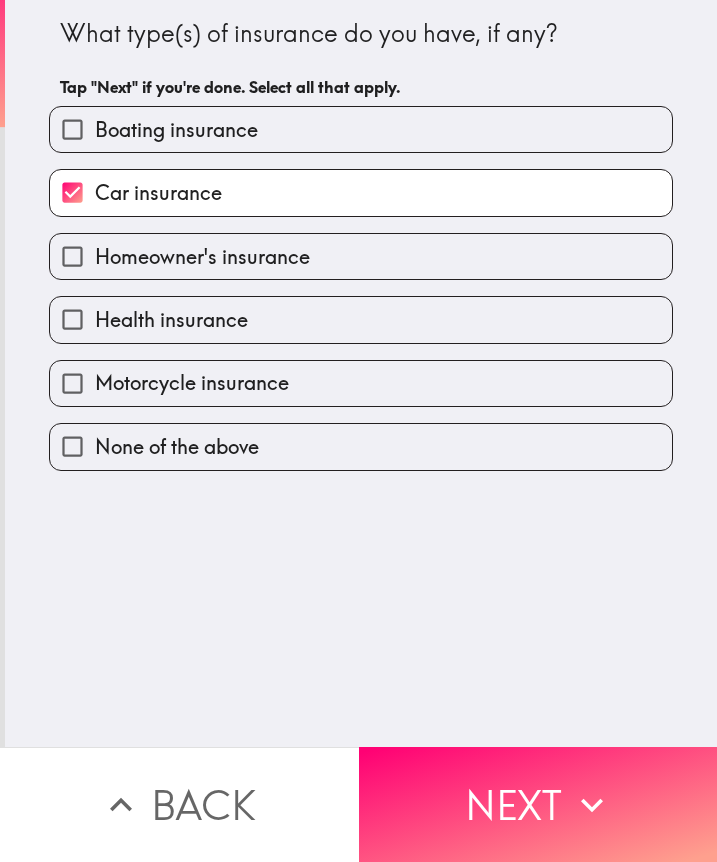 click on "Homeowner's insurance" at bounding box center [202, 257] 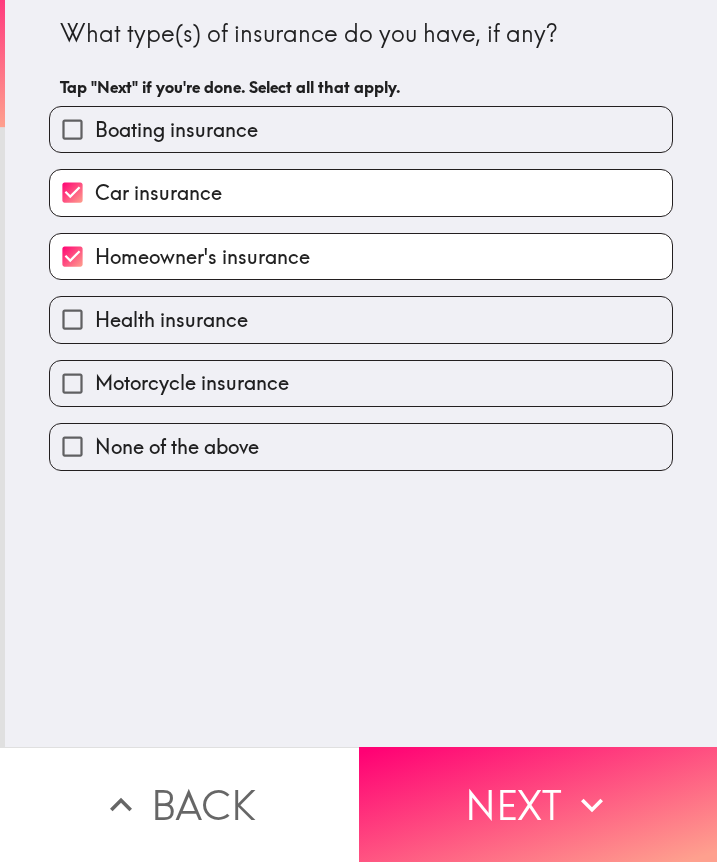 click on "Health insurance" at bounding box center (361, 319) 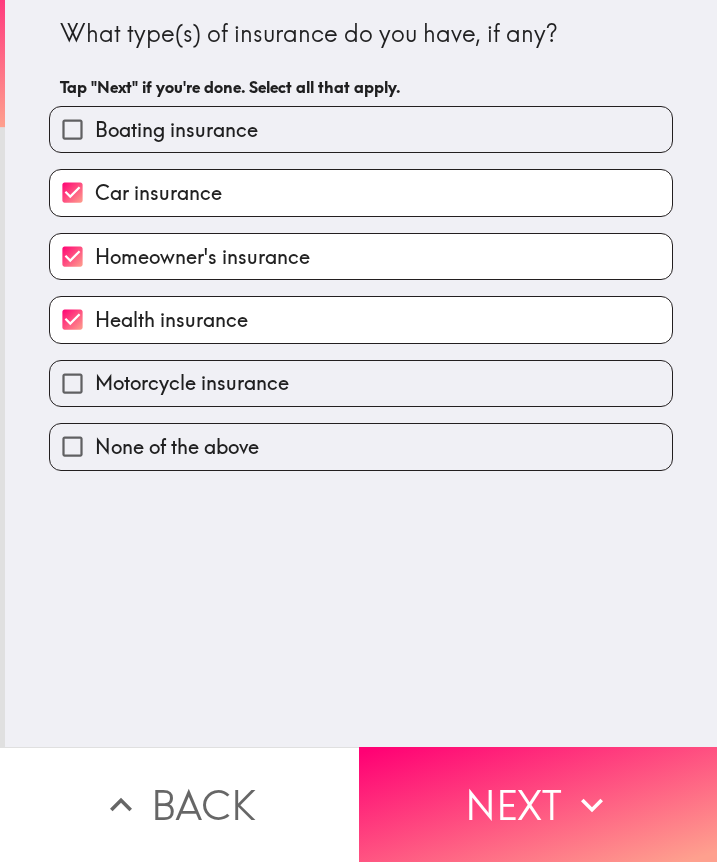type 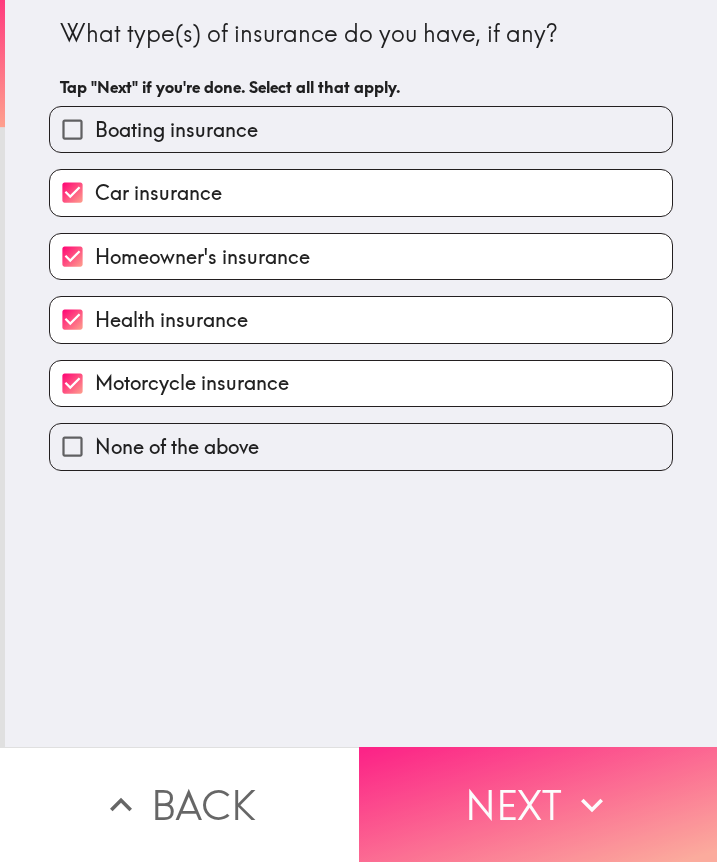 click on "Next" at bounding box center [538, 804] 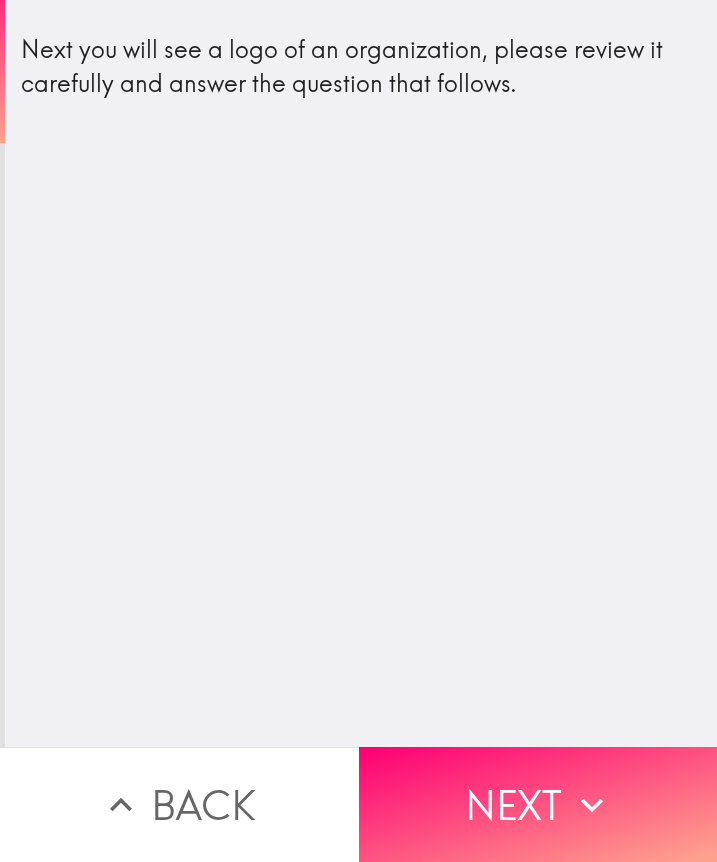 click on "Next you will see a logo of an organization, please review it carefully and answer the question that follows." at bounding box center (361, 373) 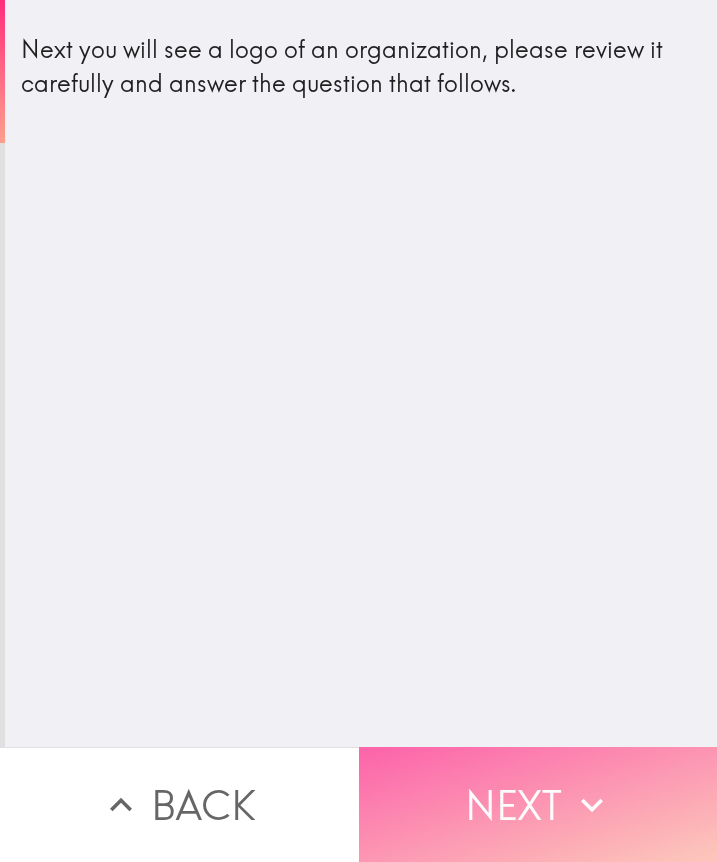 click on "Next" at bounding box center [538, 804] 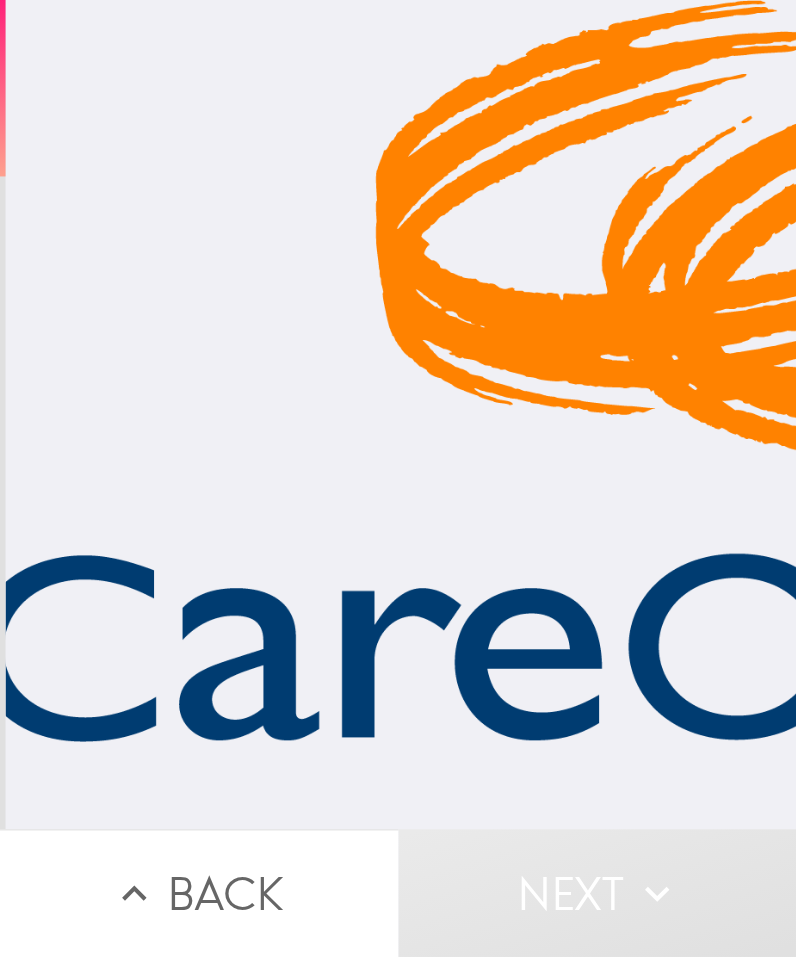 scroll, scrollTop: 0, scrollLeft: 7, axis: horizontal 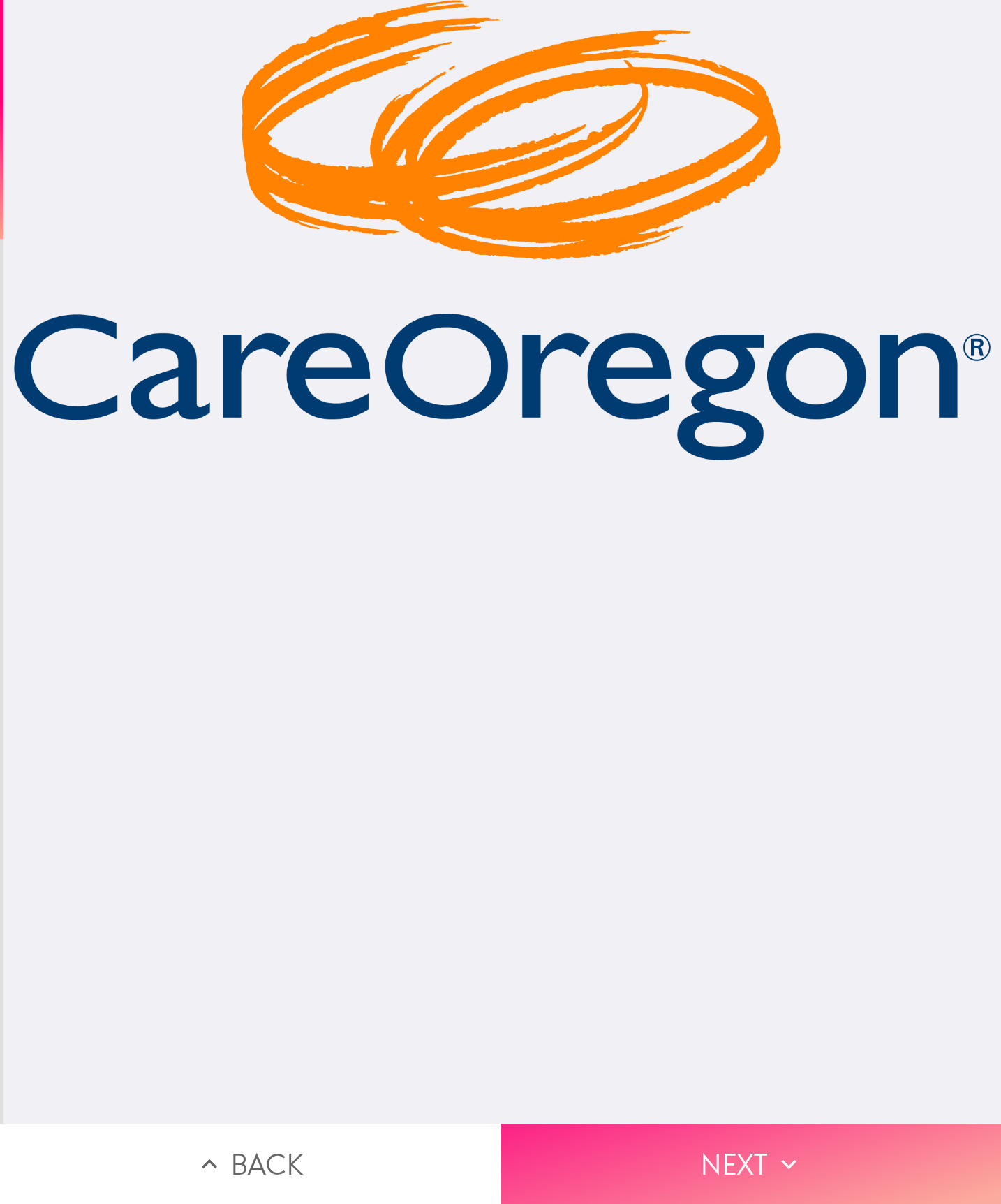 click on "Next" at bounding box center [750, 1163] 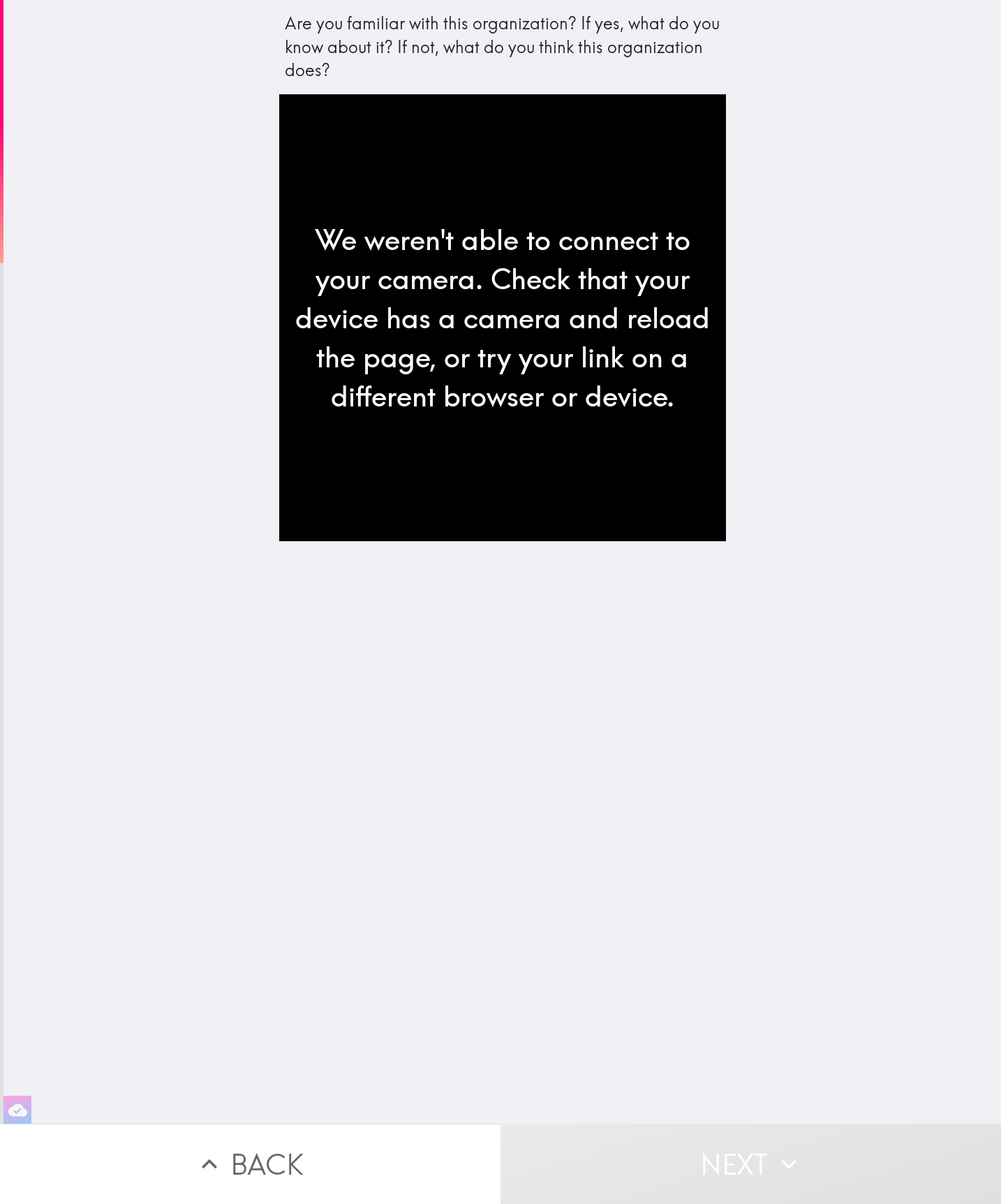 click on "Are you familiar with this organization? If yes, what do you know about it? If not, what do you think this organization does? We weren't able to connect to your camera. Check that your device has a camera and reload the page, or try your link on a different browser or device." at bounding box center [502, 561] 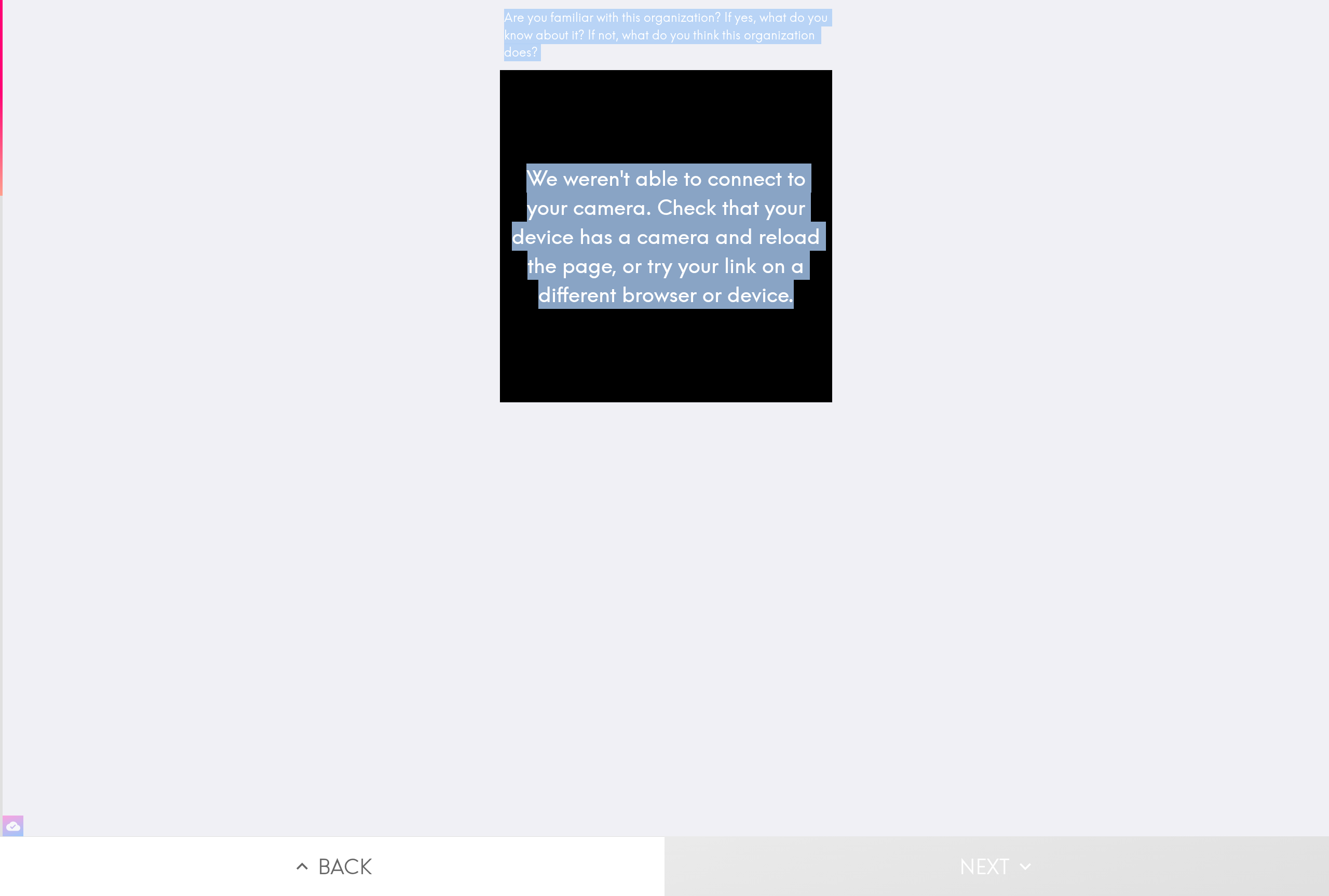 drag, startPoint x: 474, startPoint y: 15, endPoint x: 907, endPoint y: 320, distance: 529.6357 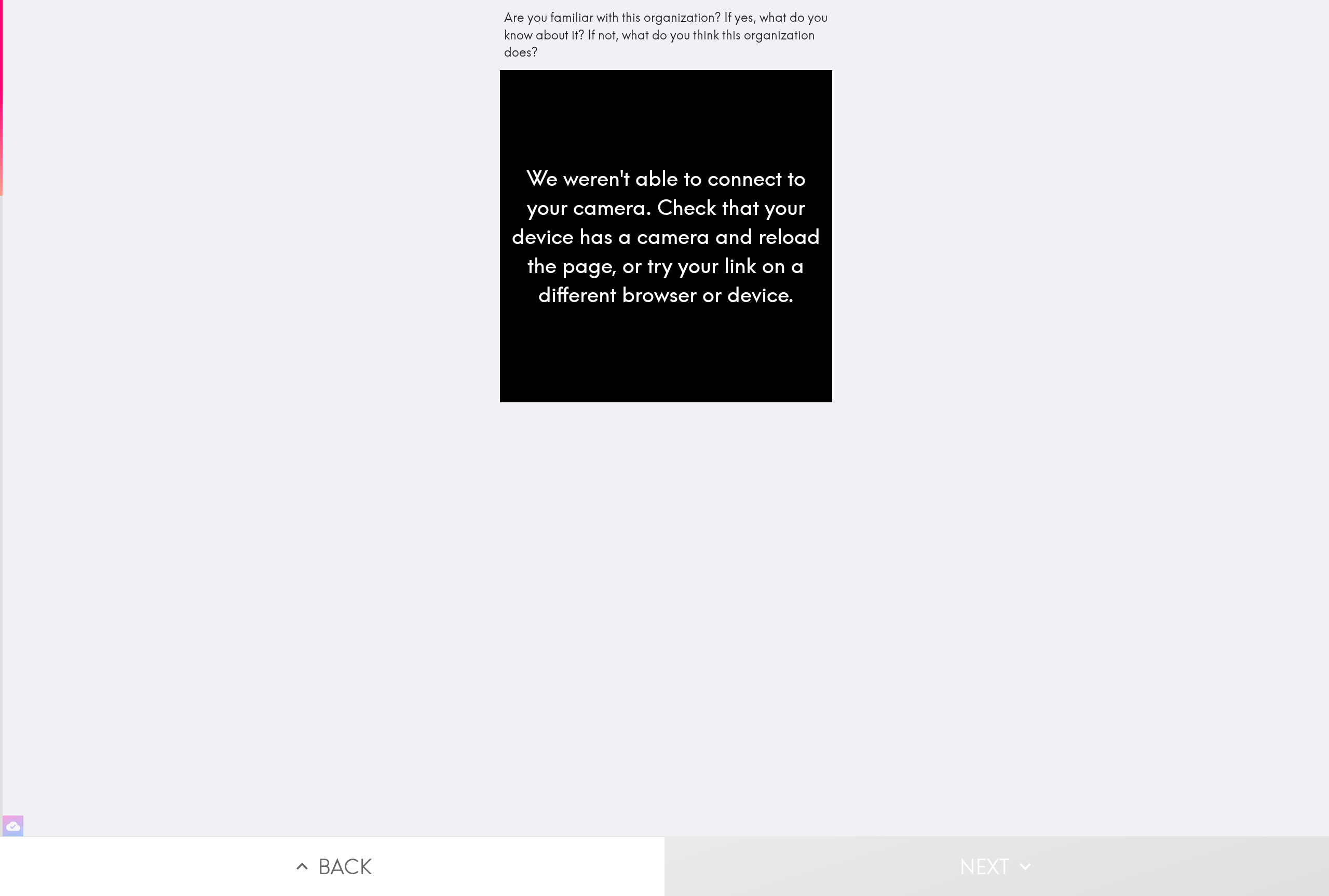 click on "Are you familiar with this organization? If yes, what do you know about it? If not, what do you think this organization does? We weren't able to connect to your camera. Check that your device has a camera and reload the page, or try your link on a different browser or device." at bounding box center [666, 418] 